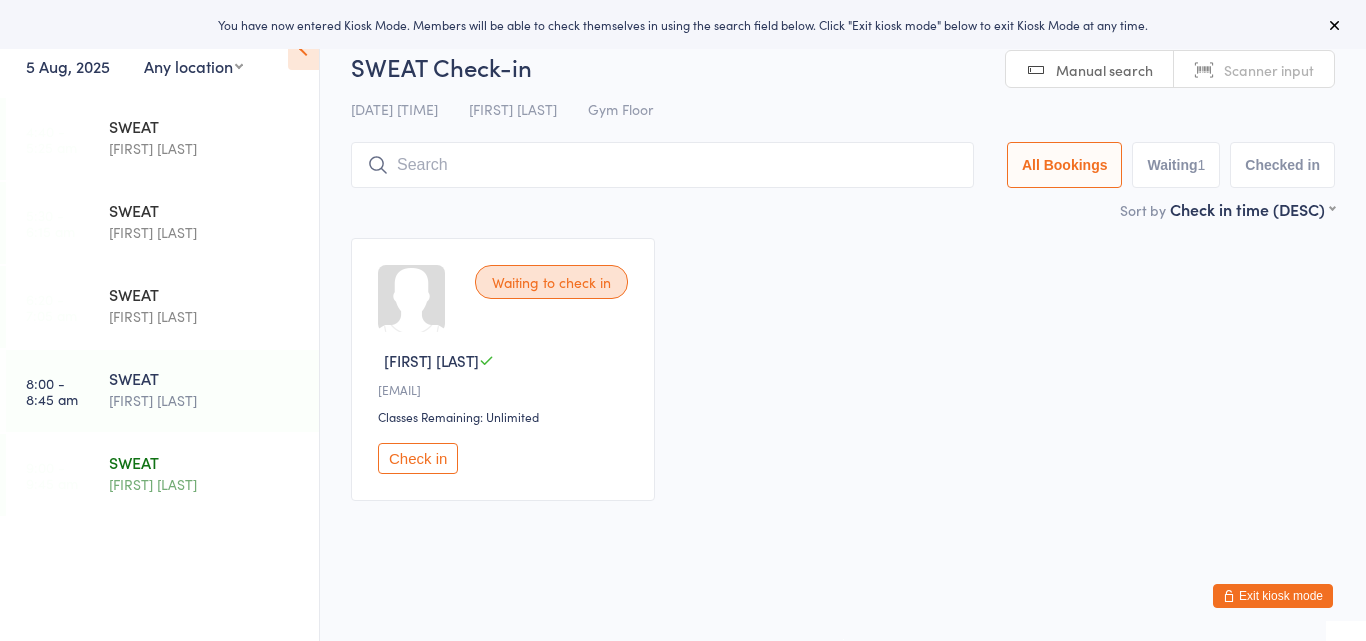 scroll, scrollTop: 0, scrollLeft: 0, axis: both 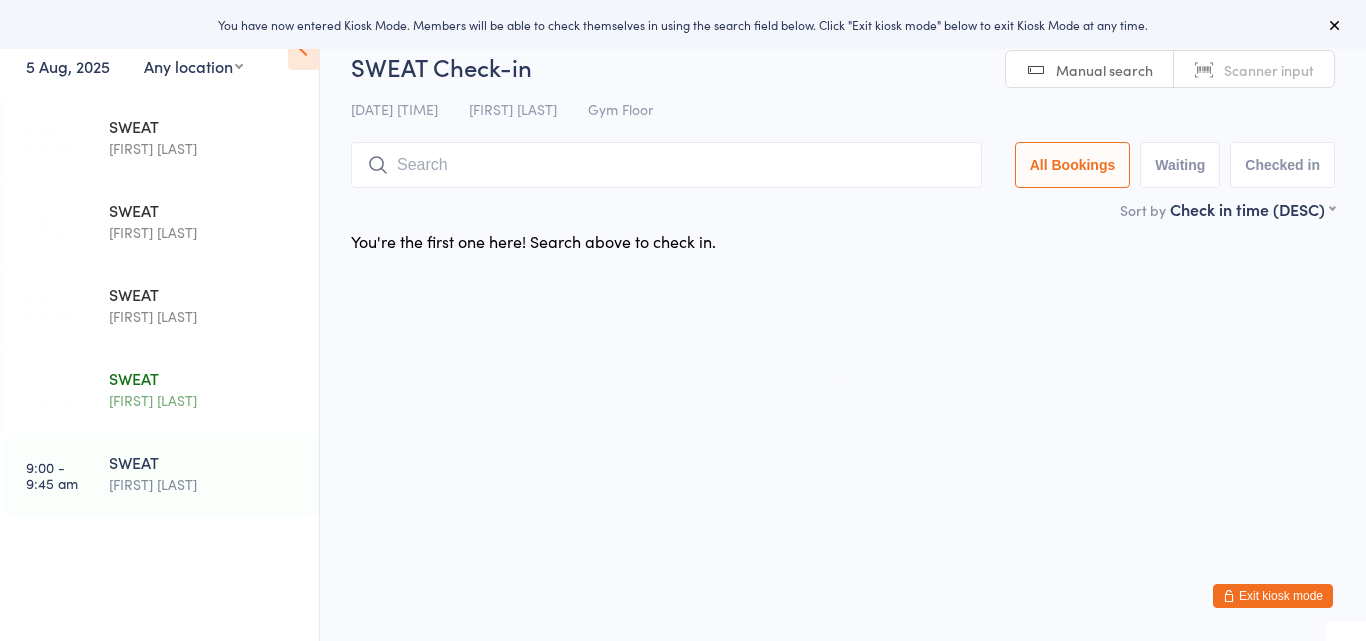 click on "SWEAT" at bounding box center (205, 378) 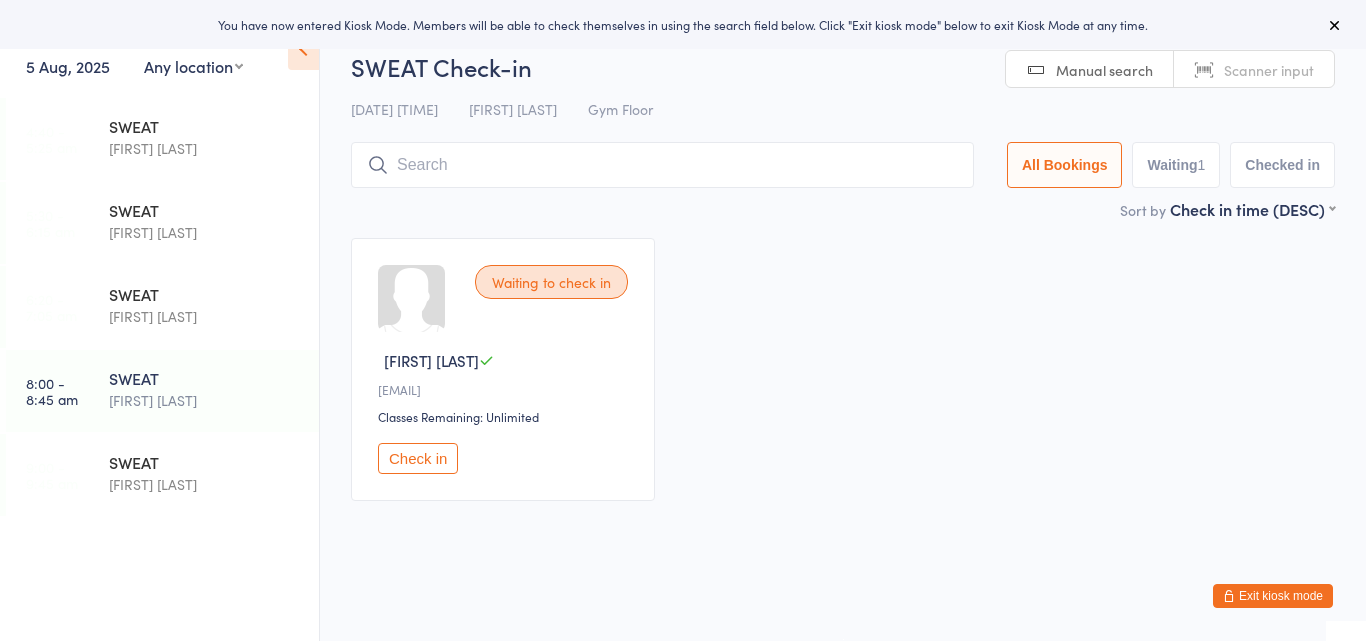 click on "Exit kiosk mode" at bounding box center [1273, 596] 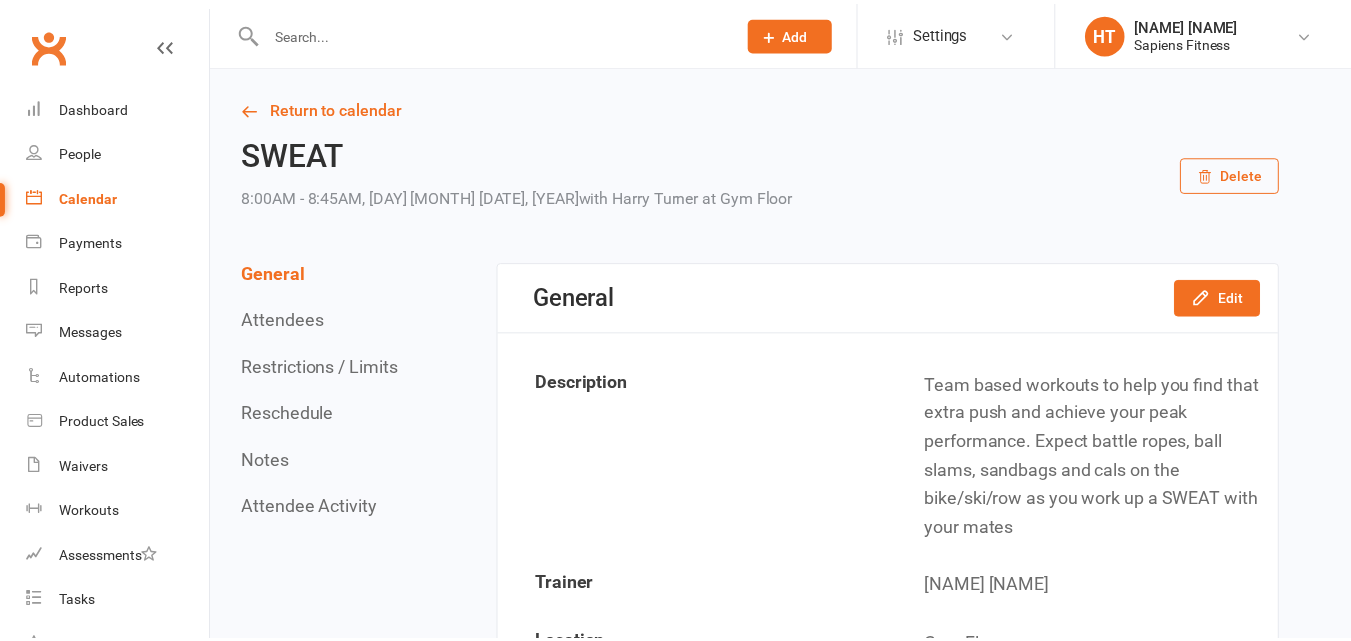 scroll, scrollTop: 0, scrollLeft: 0, axis: both 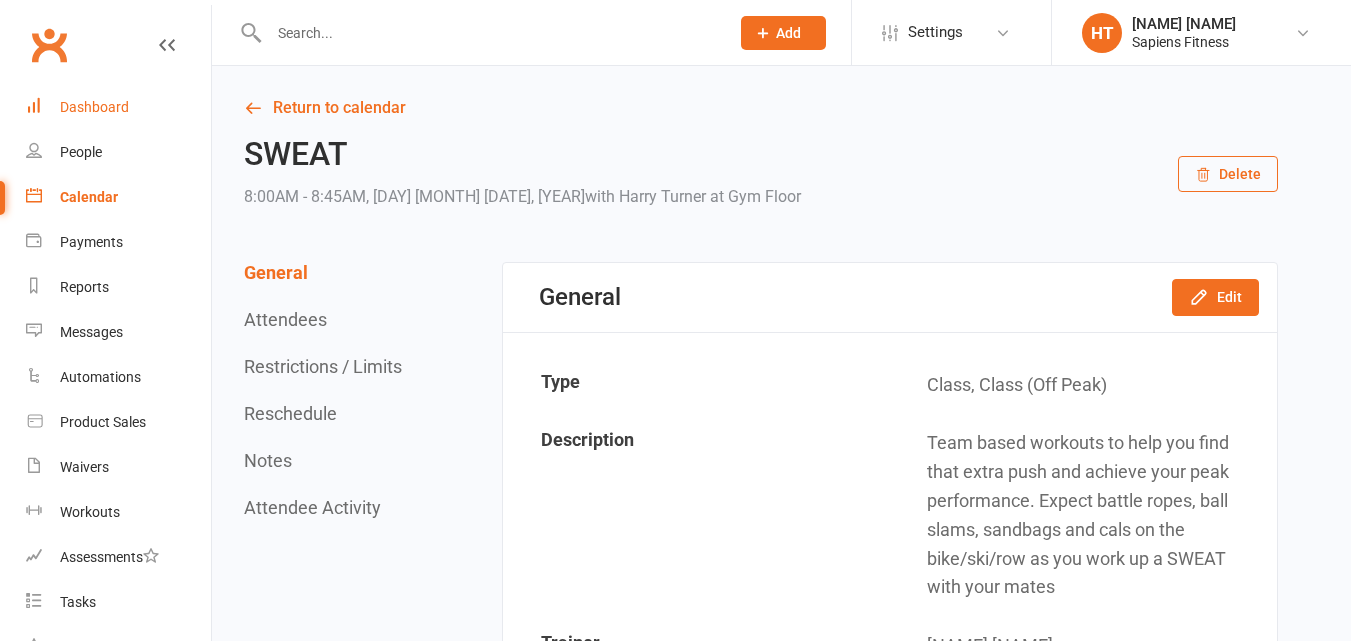 click on "Dashboard" at bounding box center [118, 107] 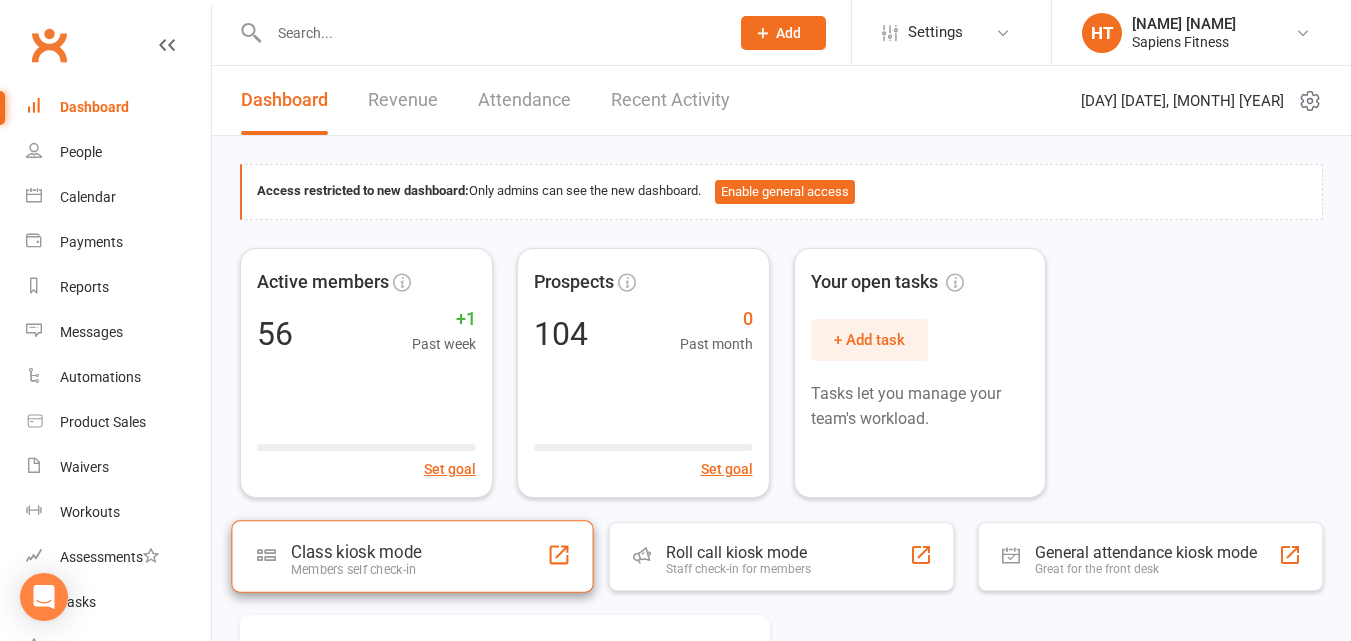 click on "Members self check-in" at bounding box center (356, 569) 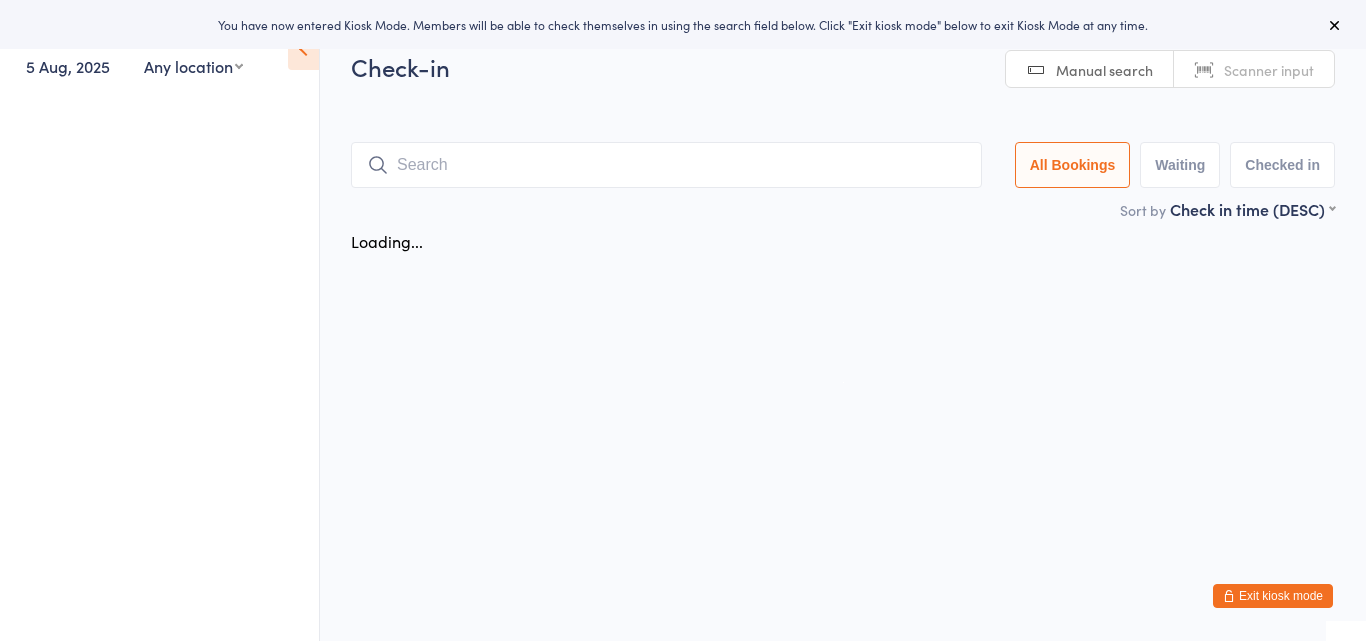 scroll, scrollTop: 0, scrollLeft: 0, axis: both 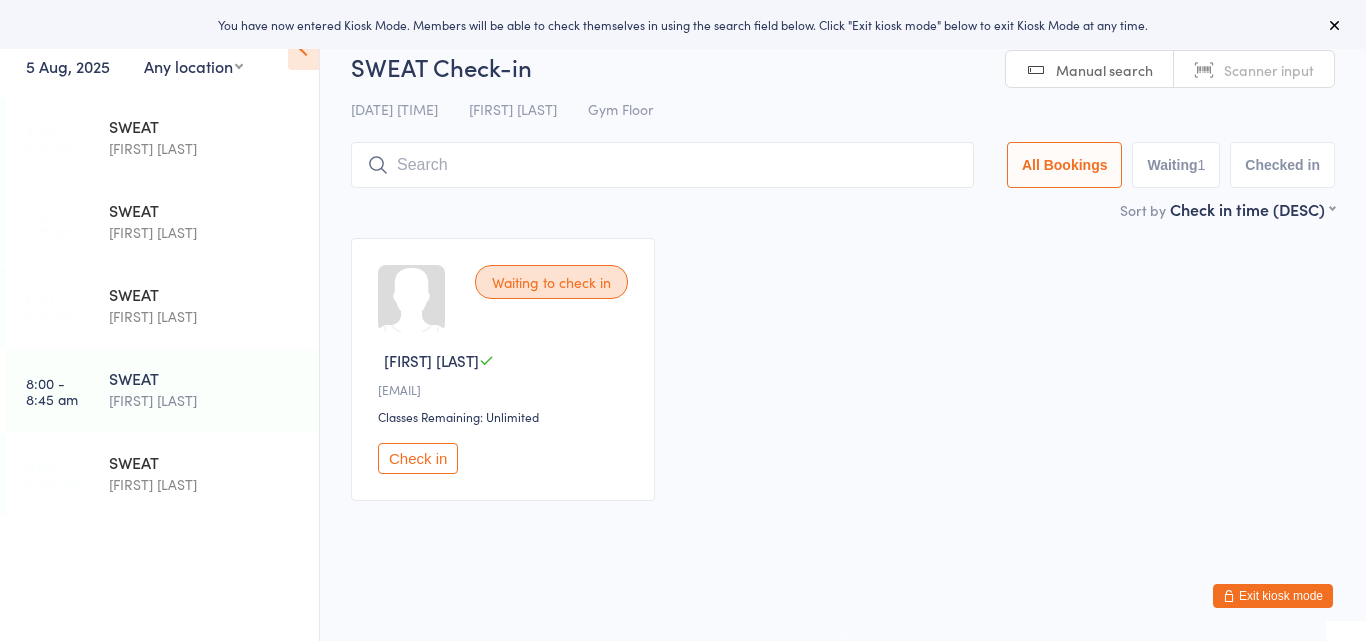 click on "Check in" at bounding box center [418, 458] 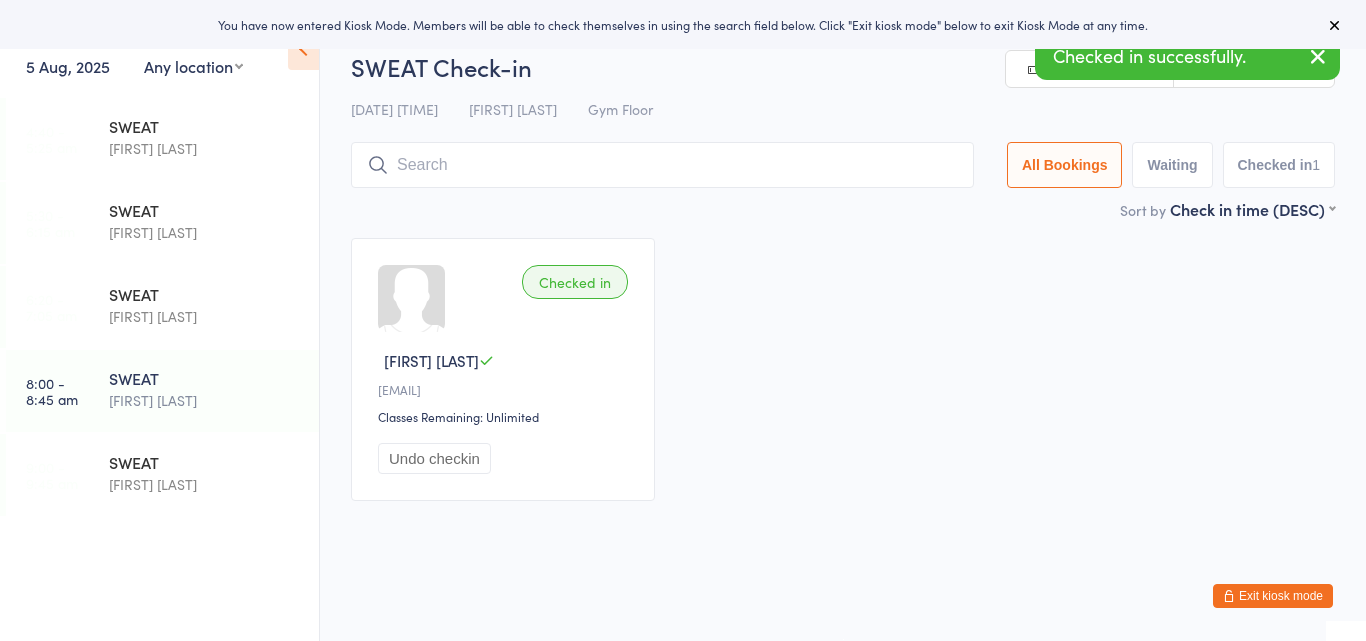 click at bounding box center (662, 165) 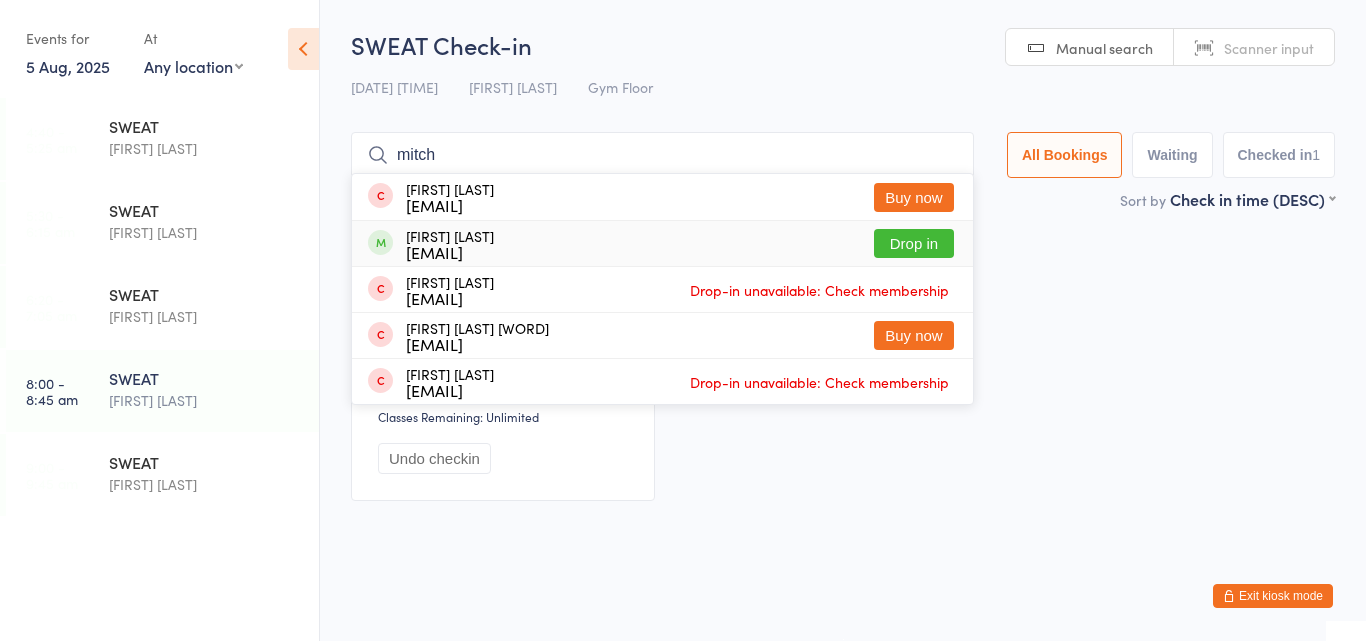 type on "mitch" 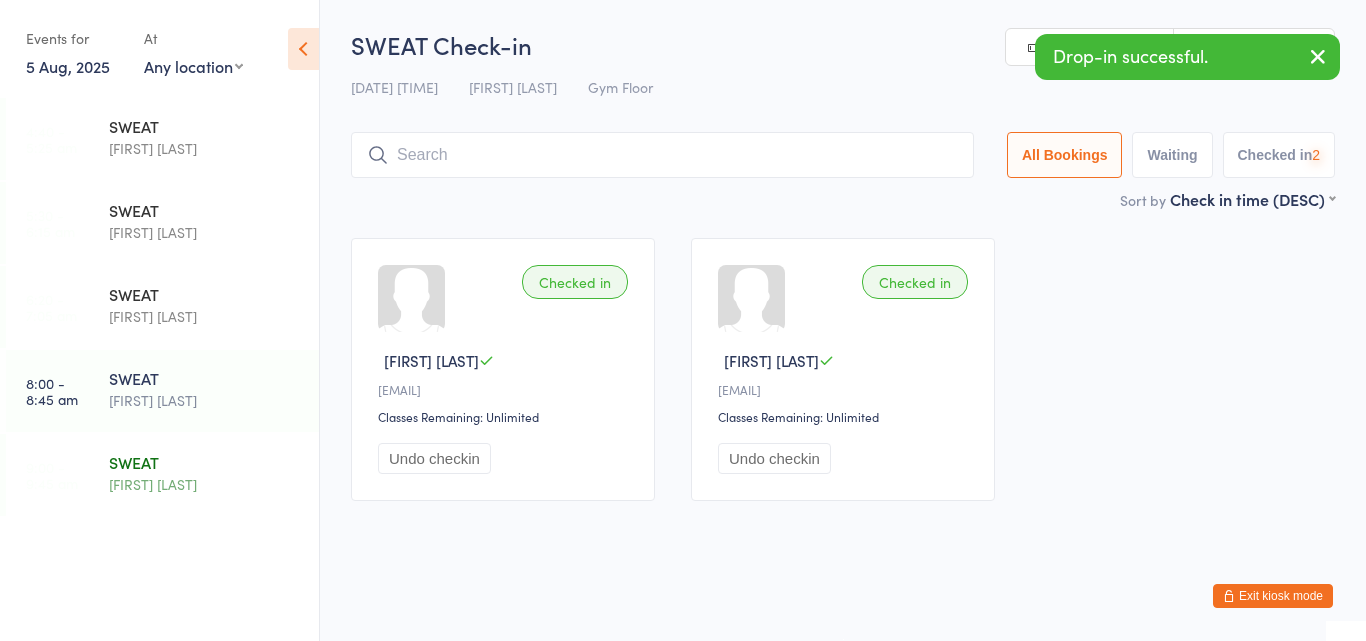 click on "[NAME] [NAME]" at bounding box center [205, 484] 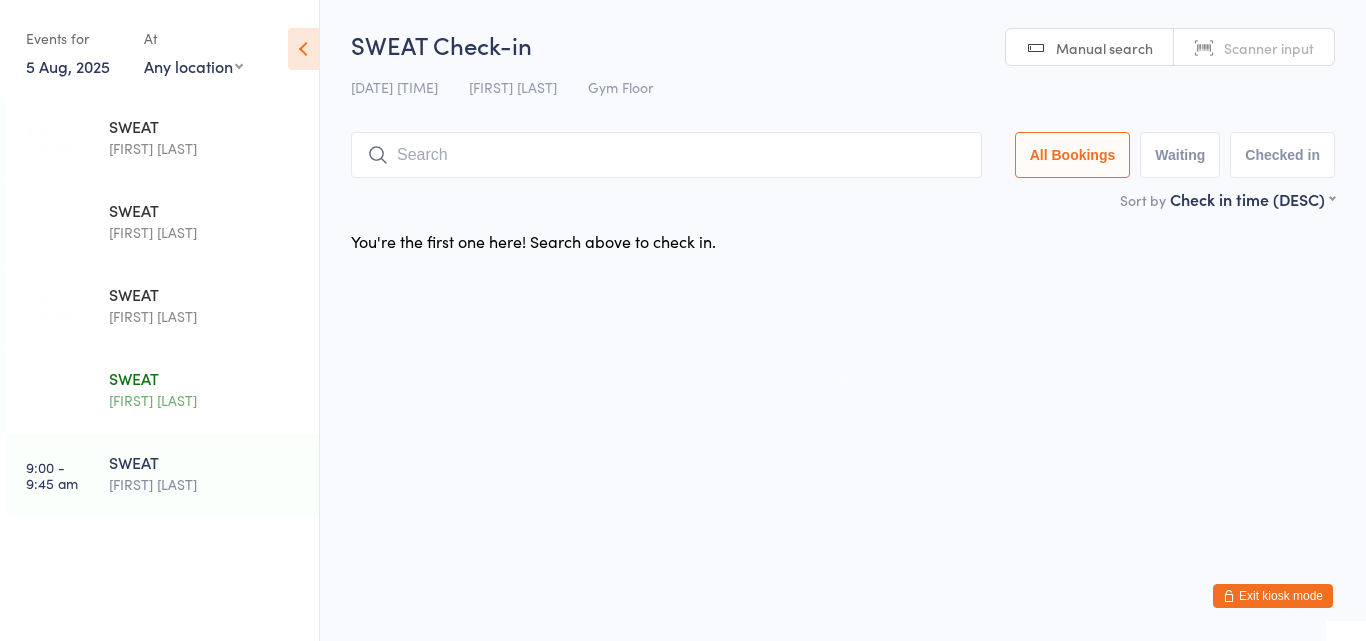 click on "[NAME] [NAME]" at bounding box center (205, 400) 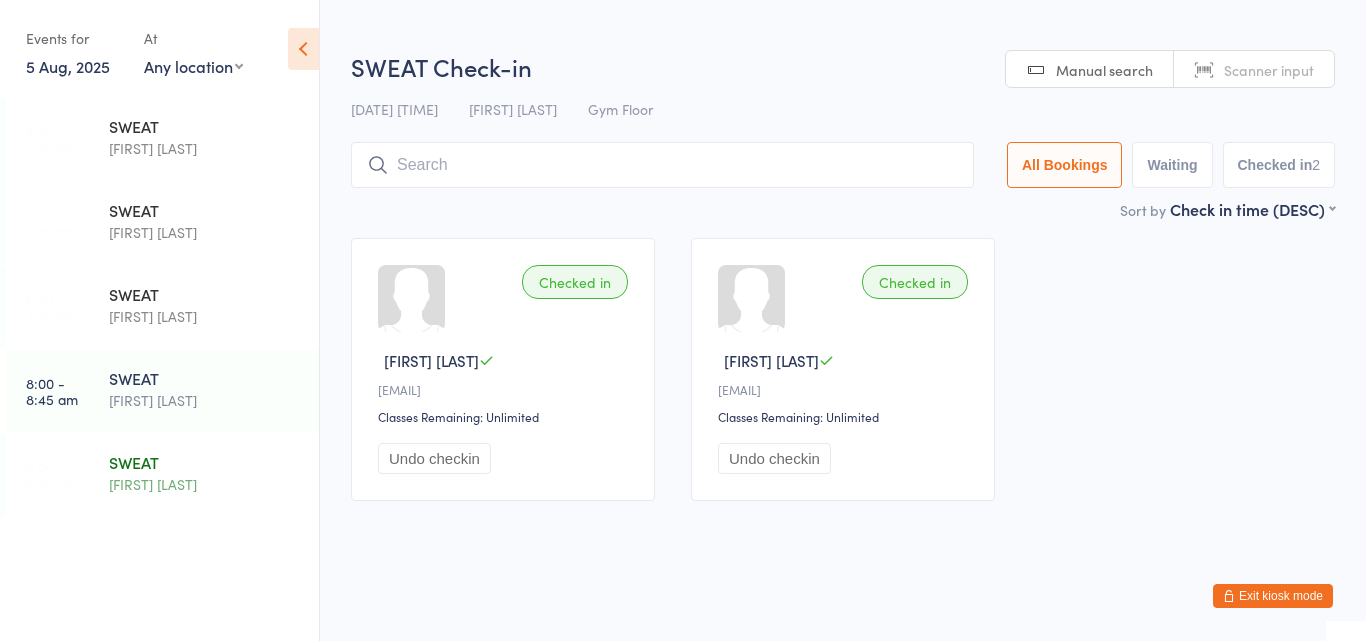click on "SWEAT Harry Turner" at bounding box center [214, 473] 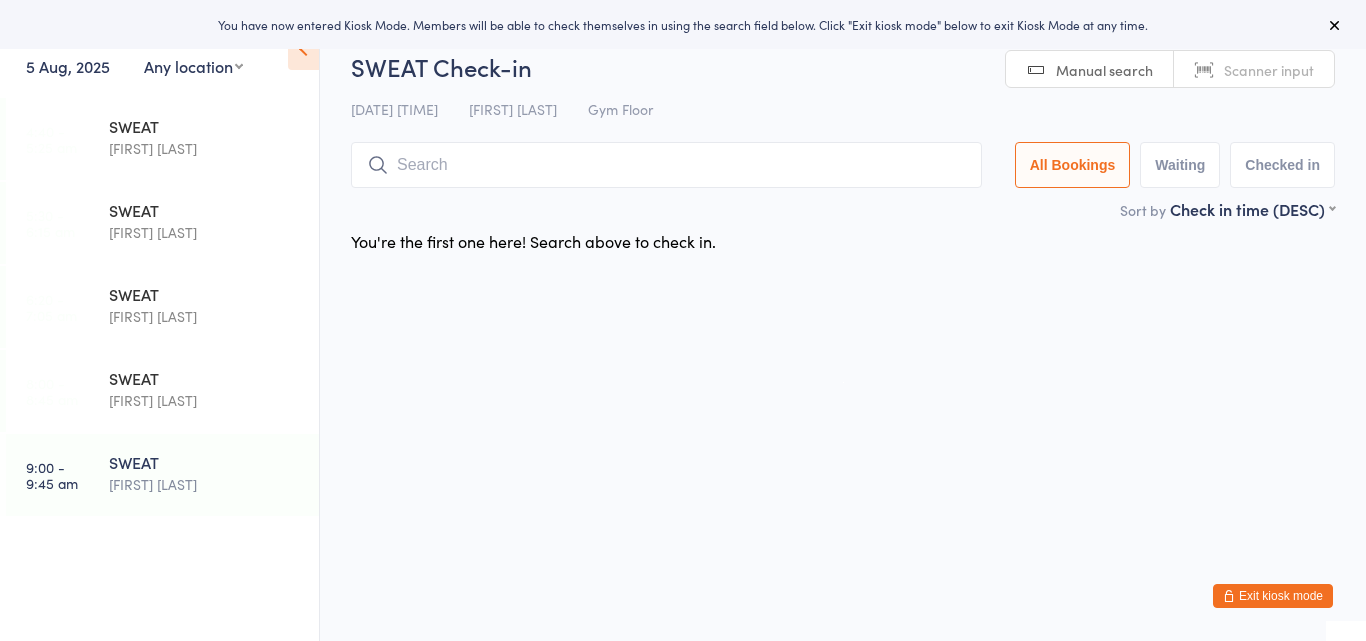 scroll, scrollTop: 0, scrollLeft: 0, axis: both 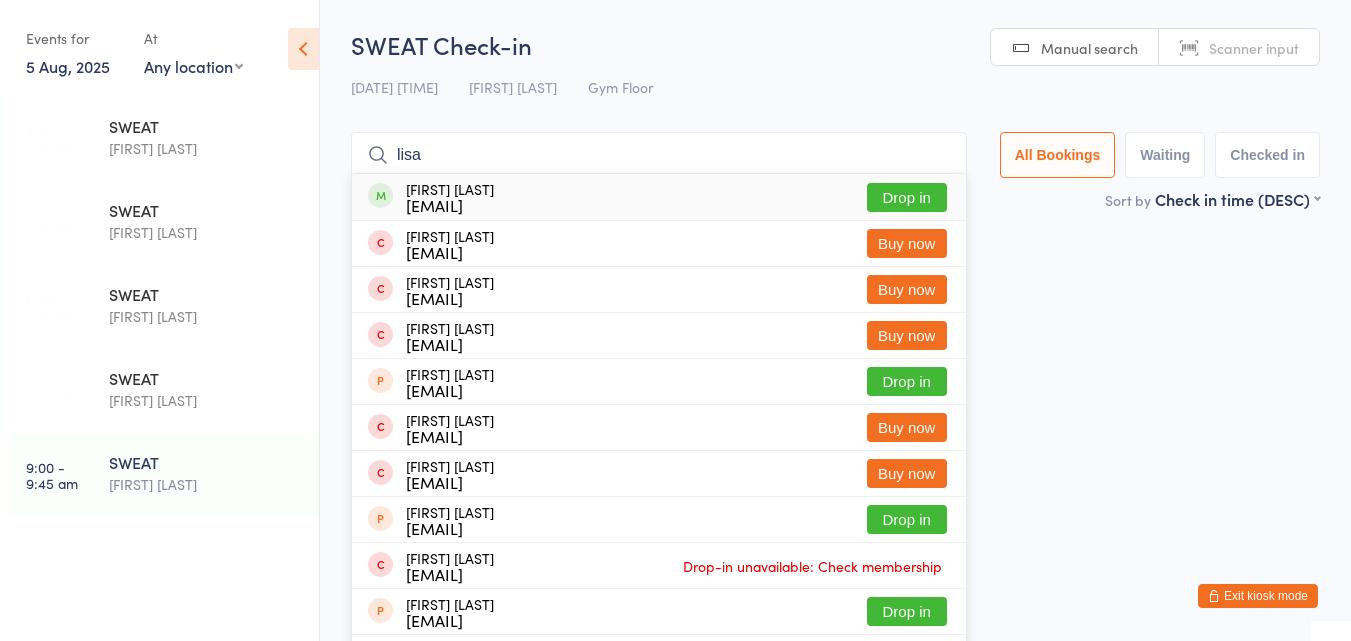 type on "lisa" 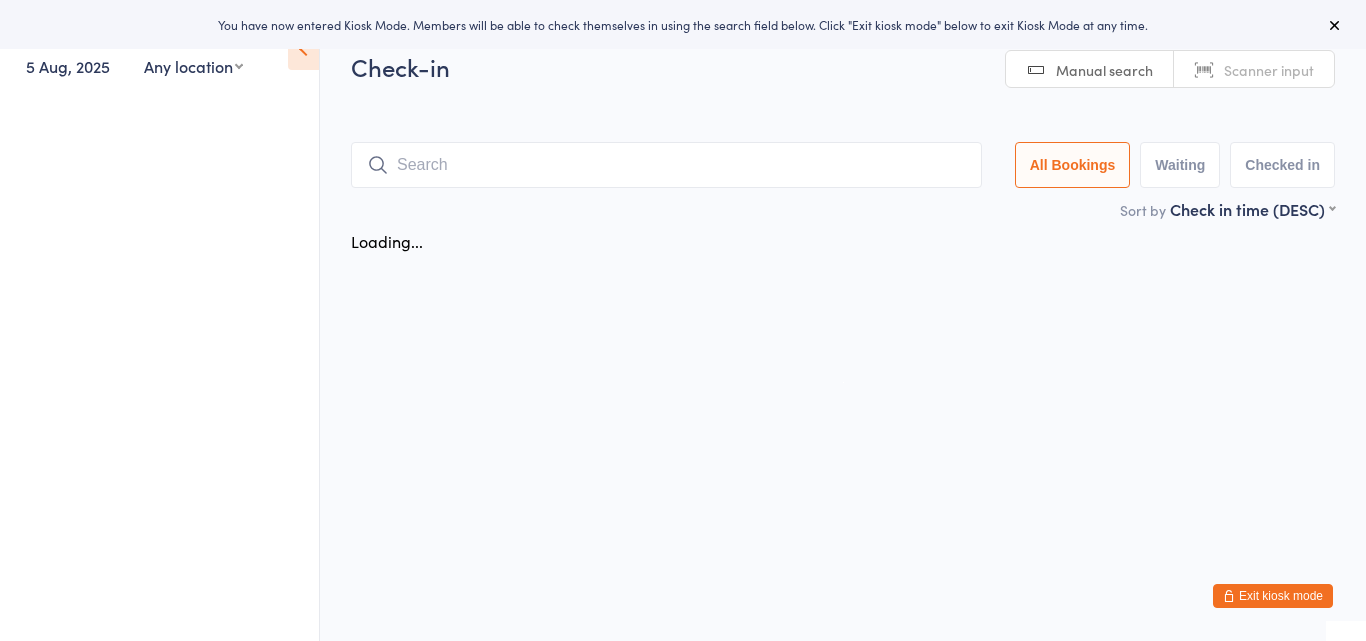 scroll, scrollTop: 0, scrollLeft: 0, axis: both 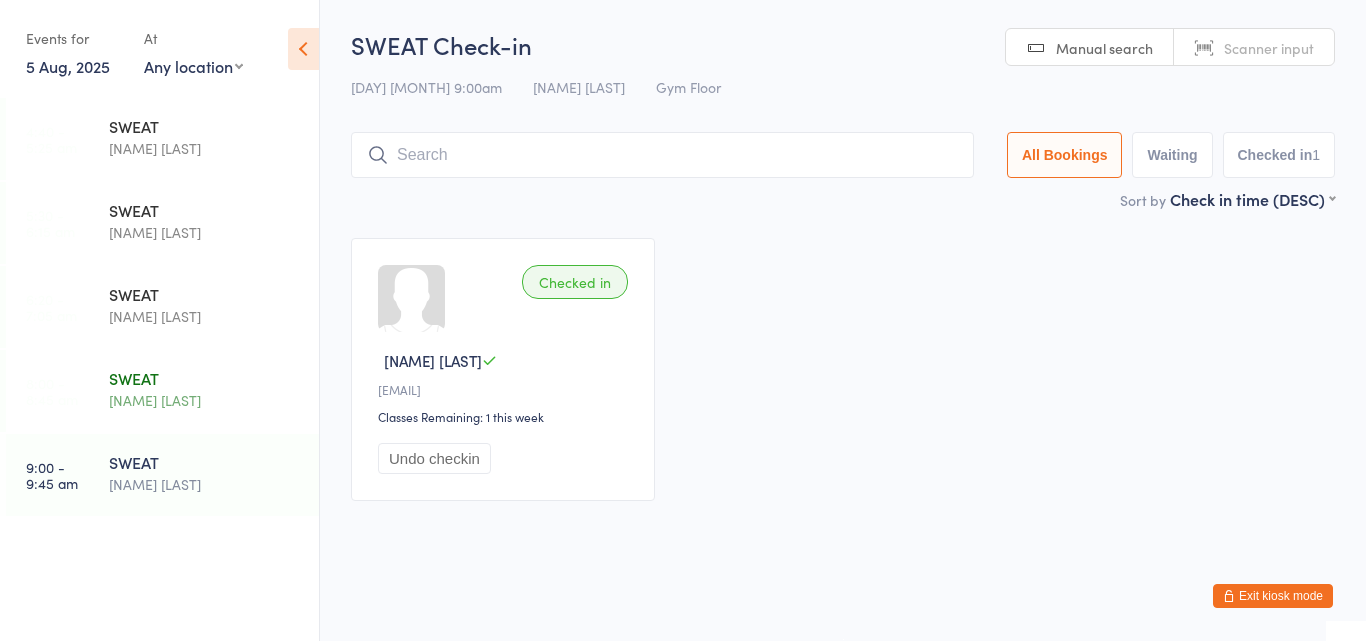 click on "[NAME] [LAST]" at bounding box center [205, 400] 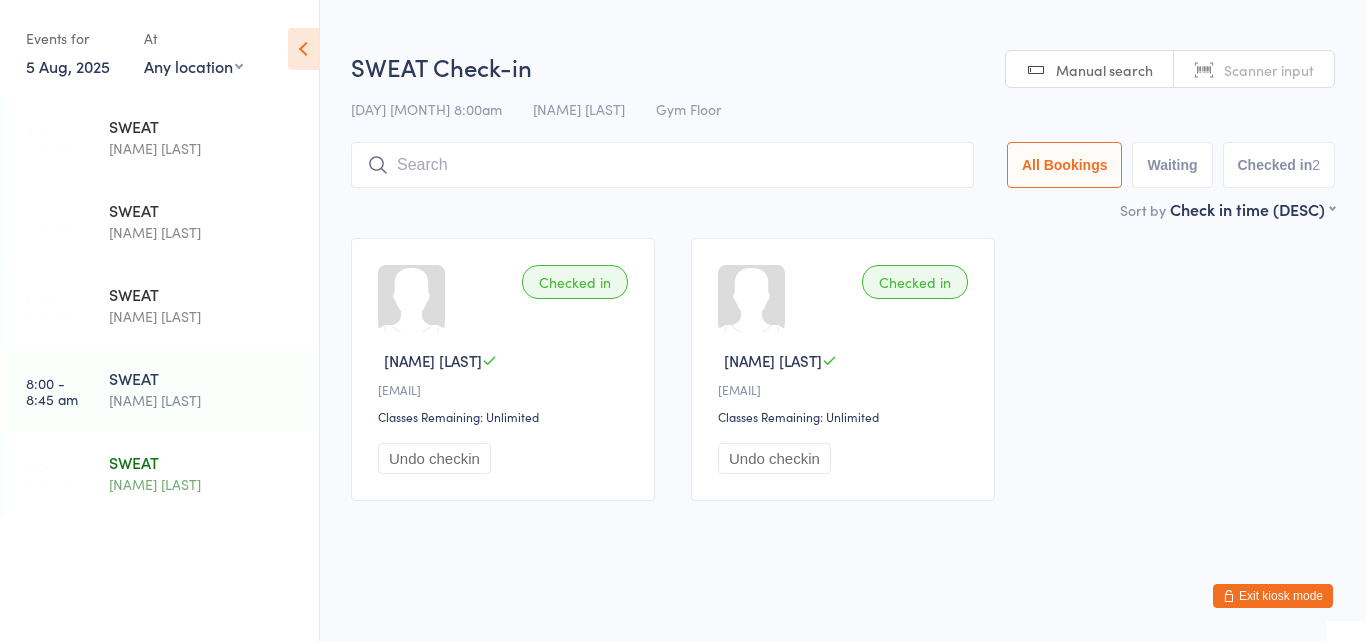 click on "[FIRST] [LAST]" at bounding box center [205, 484] 